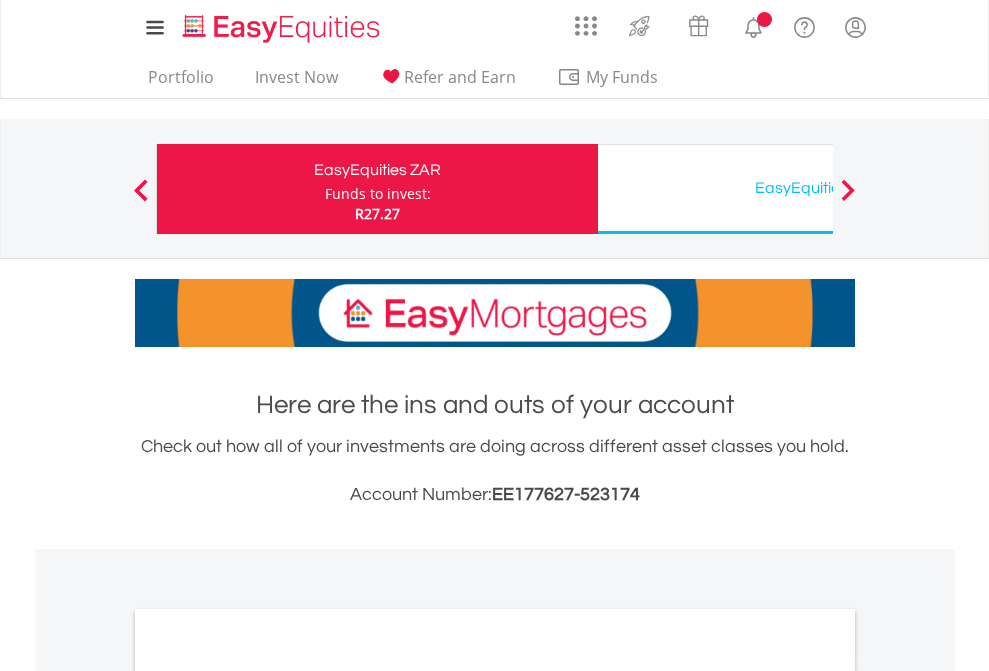 scroll, scrollTop: 0, scrollLeft: 0, axis: both 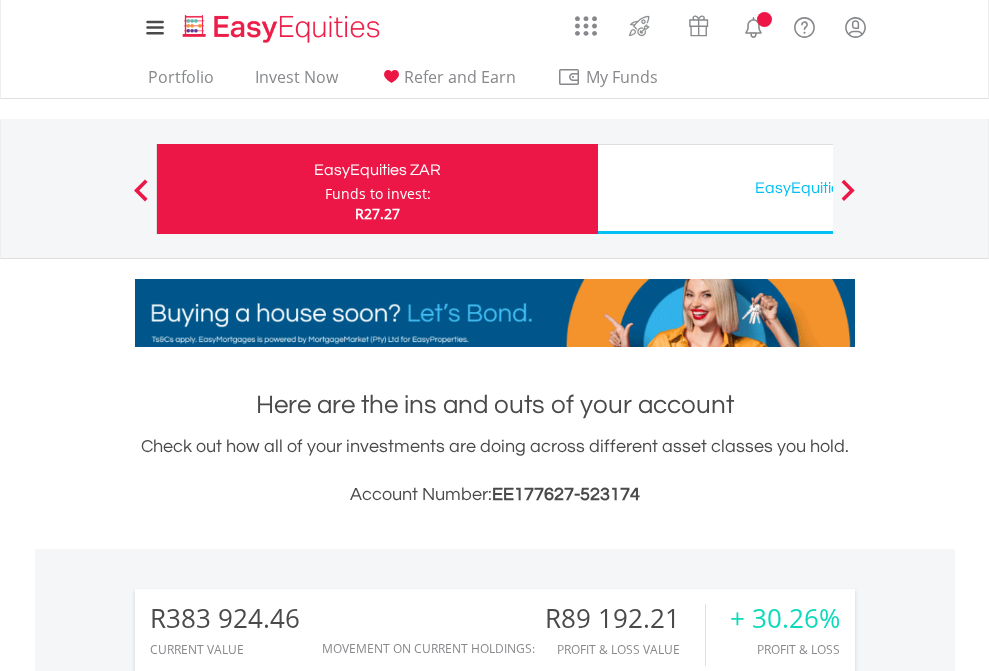 click on "Funds to invest:" at bounding box center [378, 194] 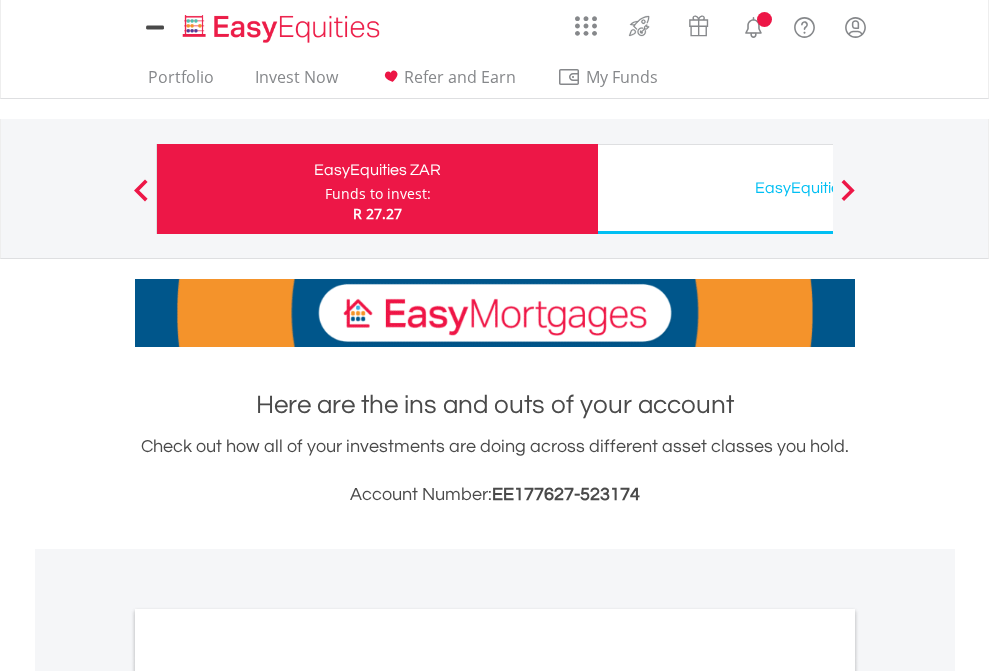scroll, scrollTop: 0, scrollLeft: 0, axis: both 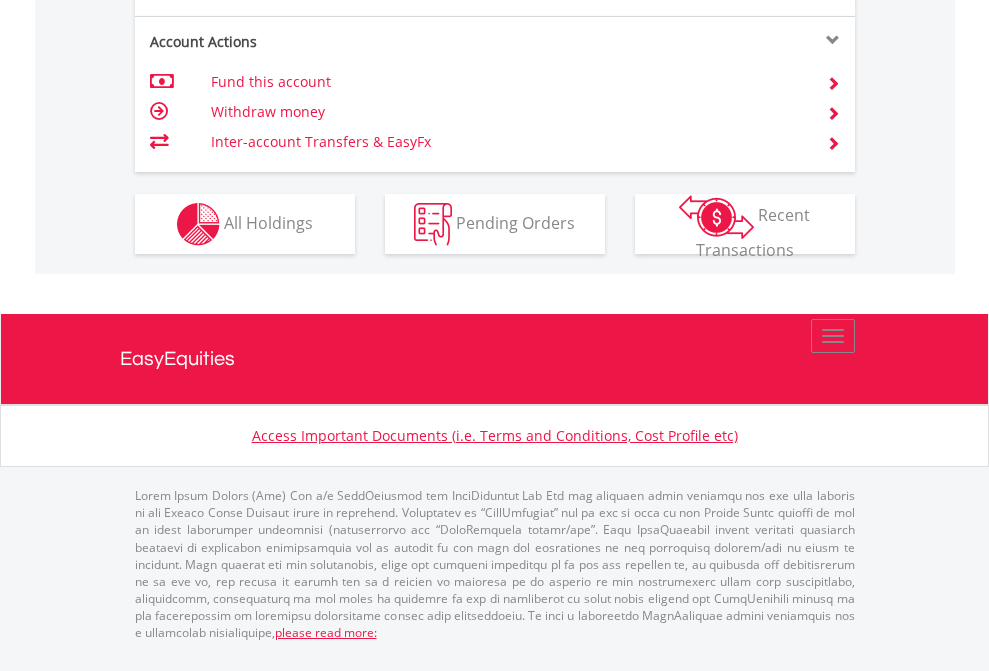 click on "Investment types" at bounding box center (706, -337) 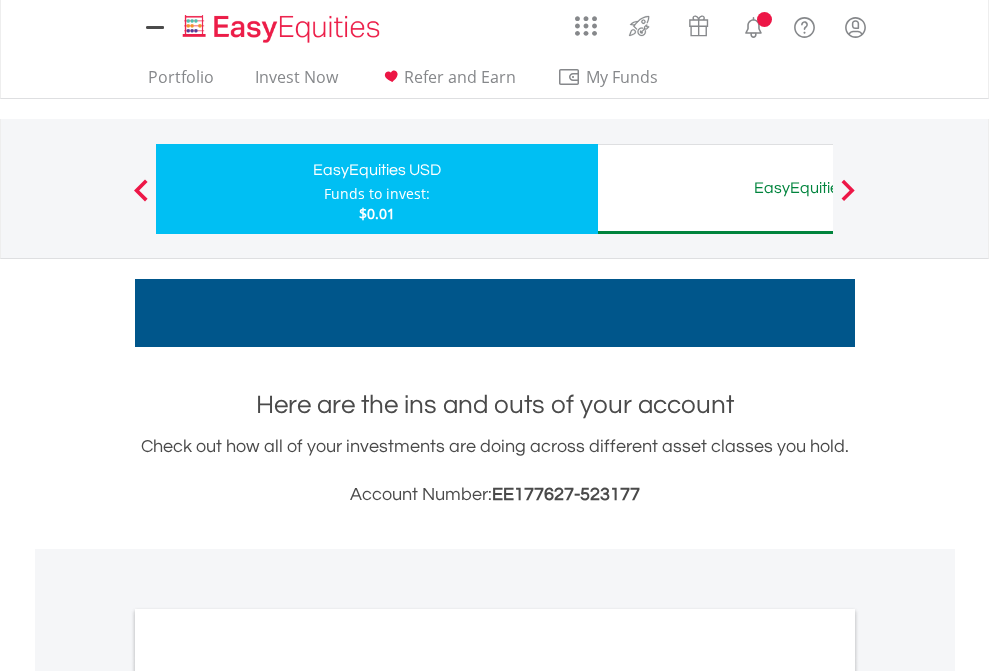 scroll, scrollTop: 0, scrollLeft: 0, axis: both 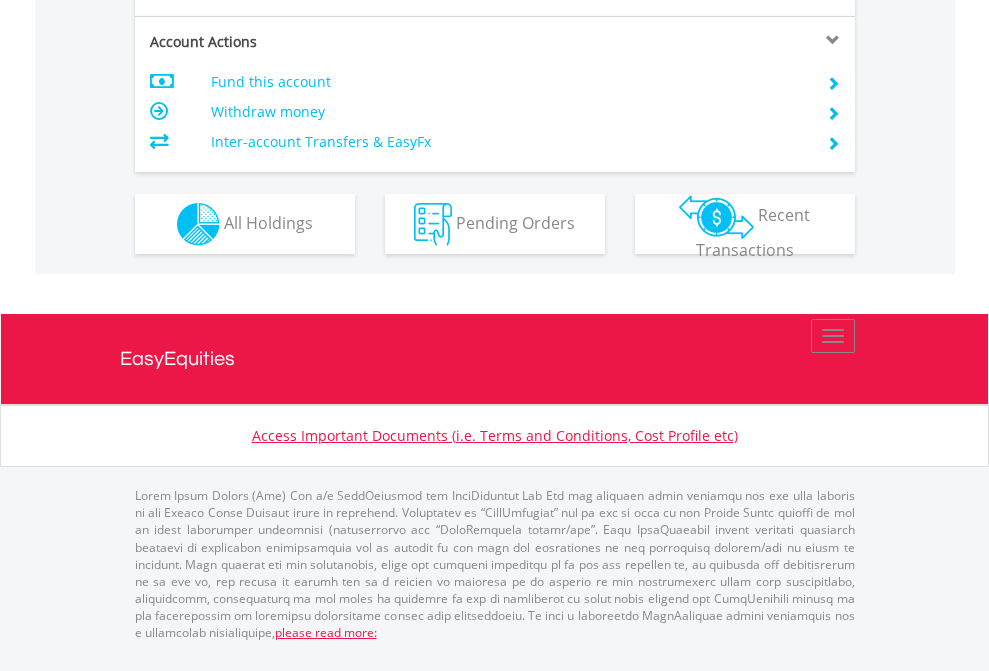 click on "Investment types" at bounding box center (706, -337) 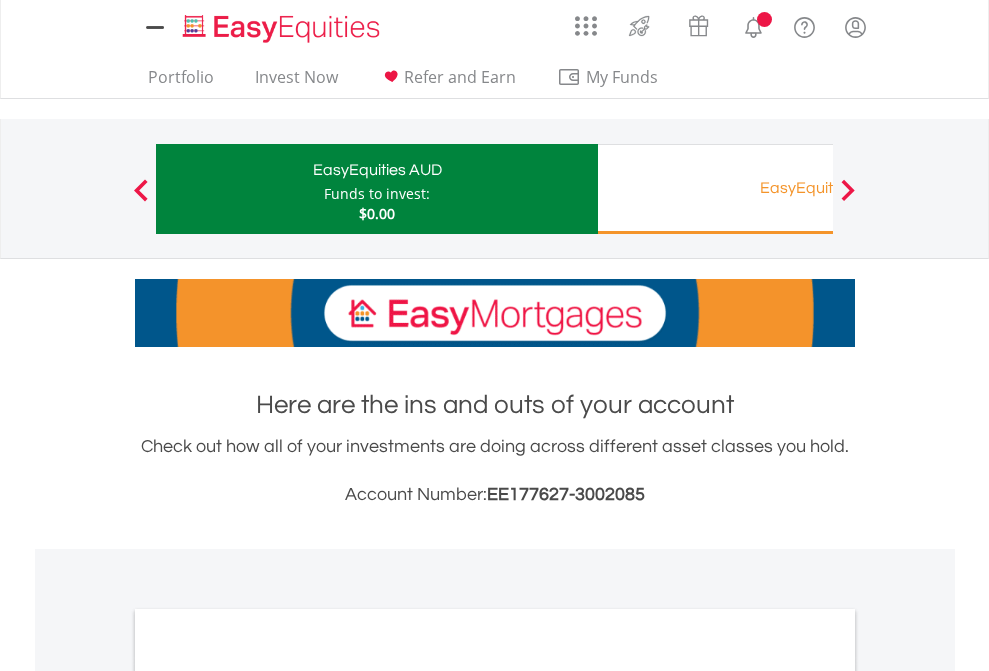 scroll, scrollTop: 0, scrollLeft: 0, axis: both 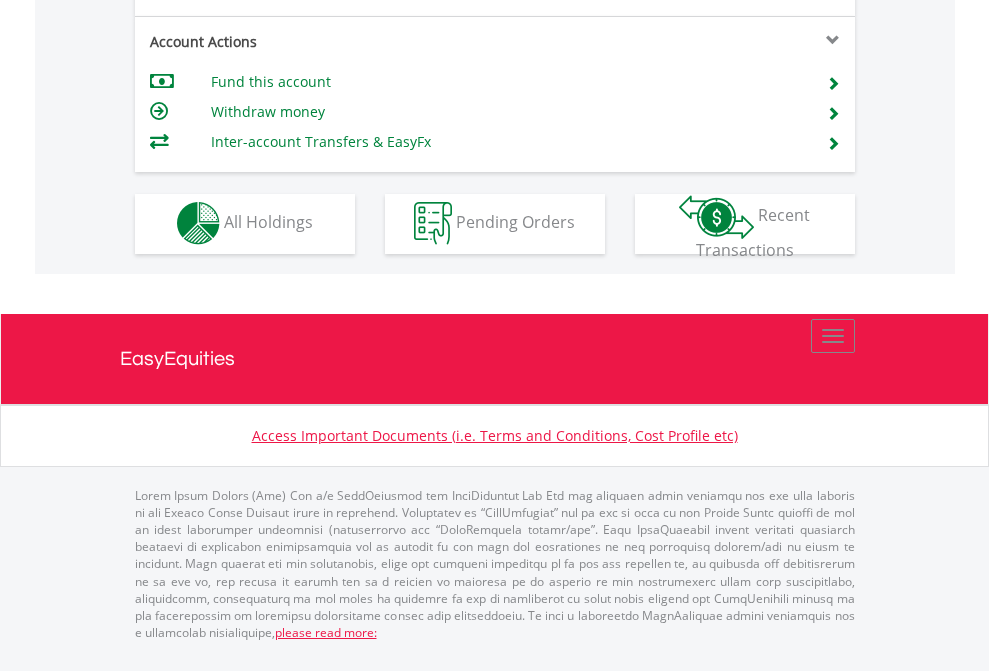 click on "Investment types" at bounding box center [706, -353] 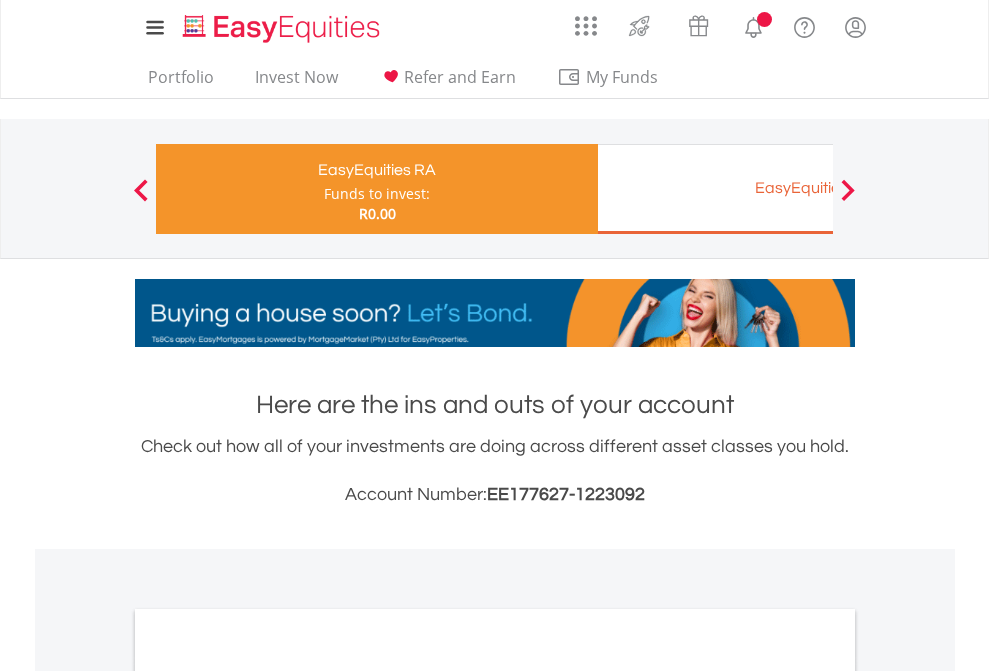 scroll, scrollTop: 0, scrollLeft: 0, axis: both 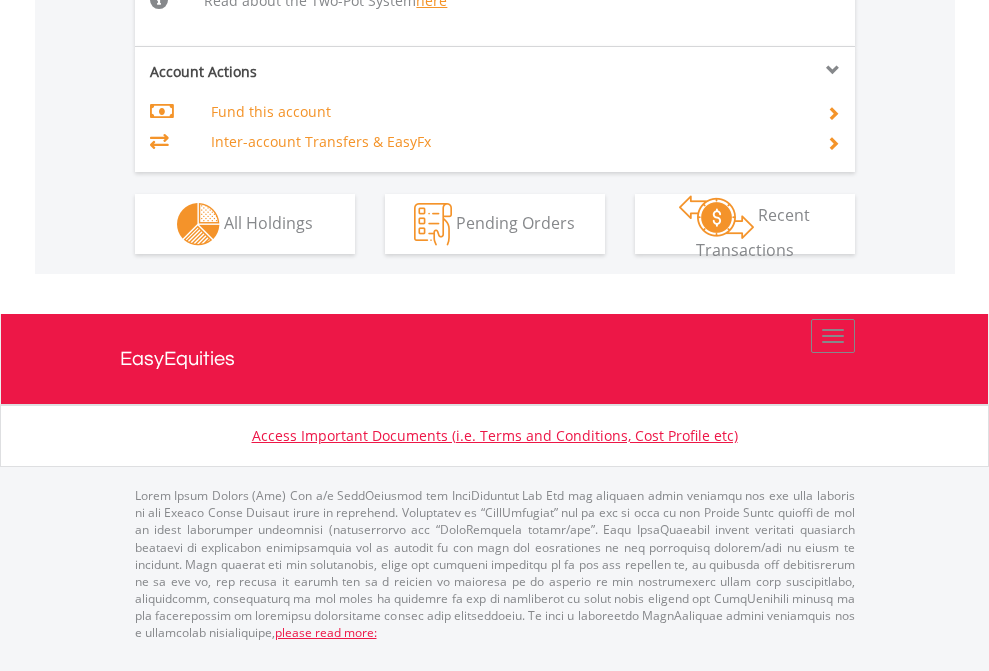 click on "Investment types" at bounding box center [706, -518] 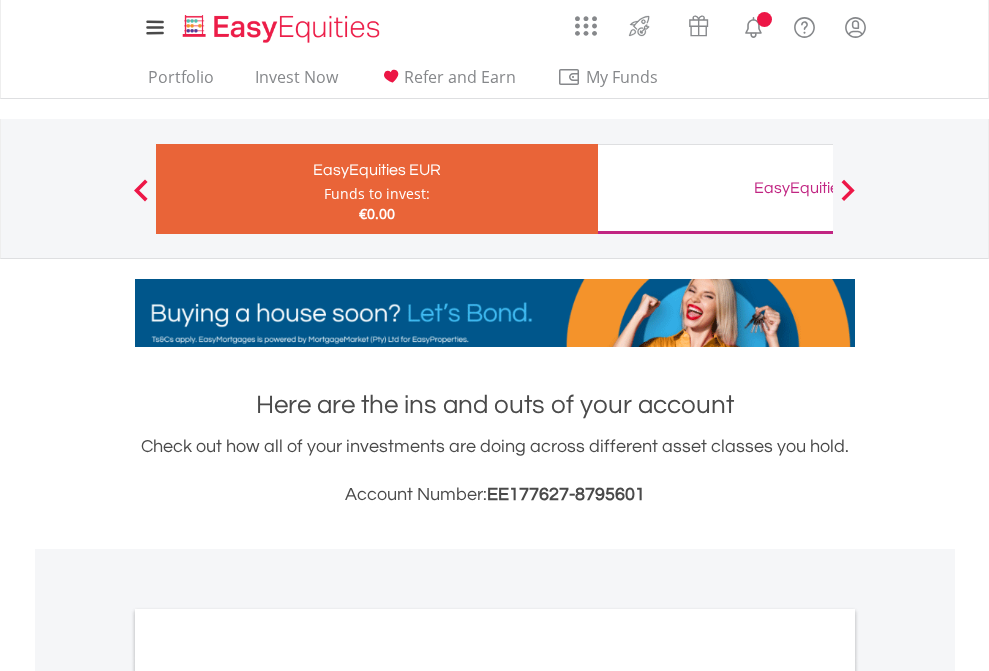 scroll, scrollTop: 0, scrollLeft: 0, axis: both 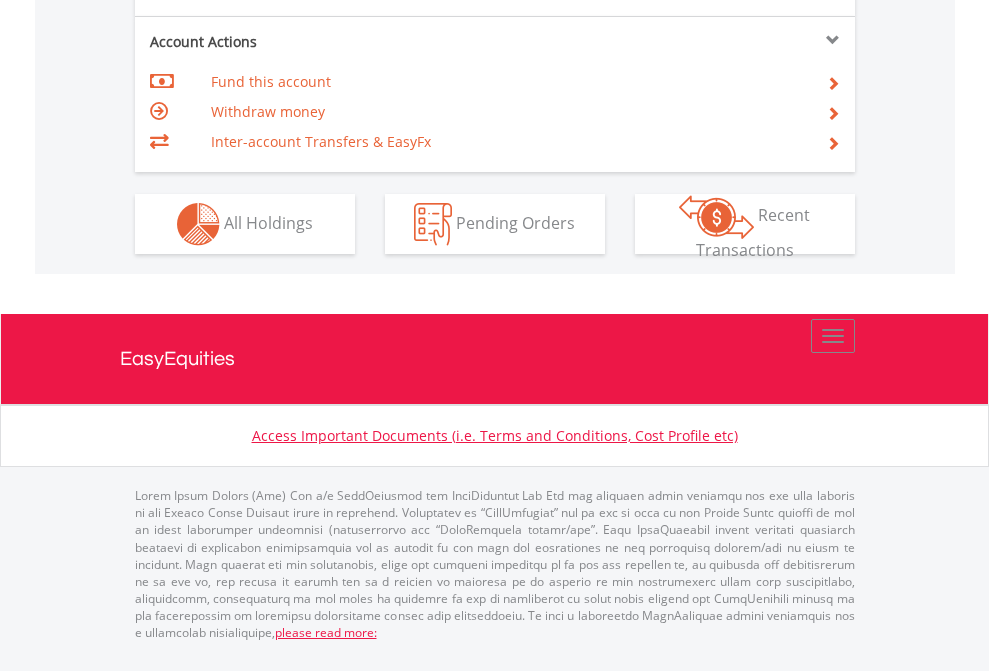 click on "Investment types" at bounding box center [706, -337] 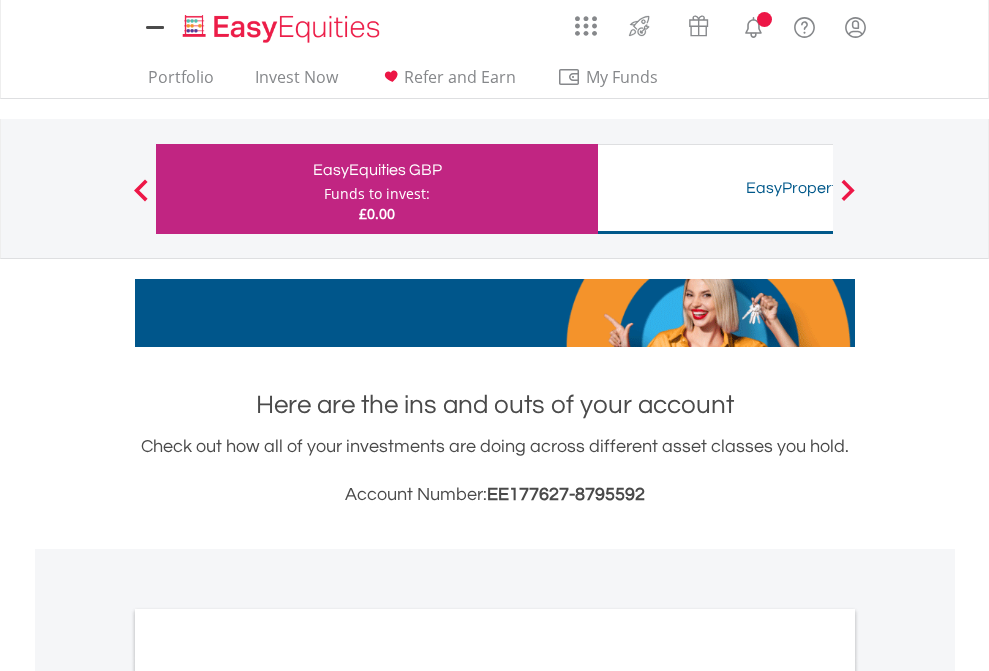 scroll, scrollTop: 0, scrollLeft: 0, axis: both 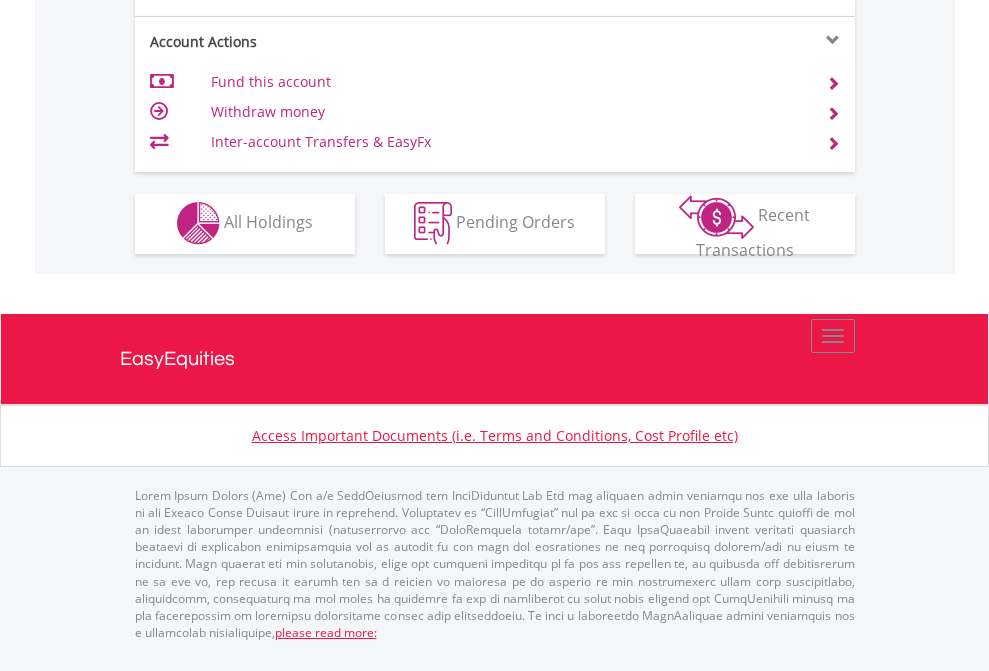click on "Investment types" at bounding box center [706, -353] 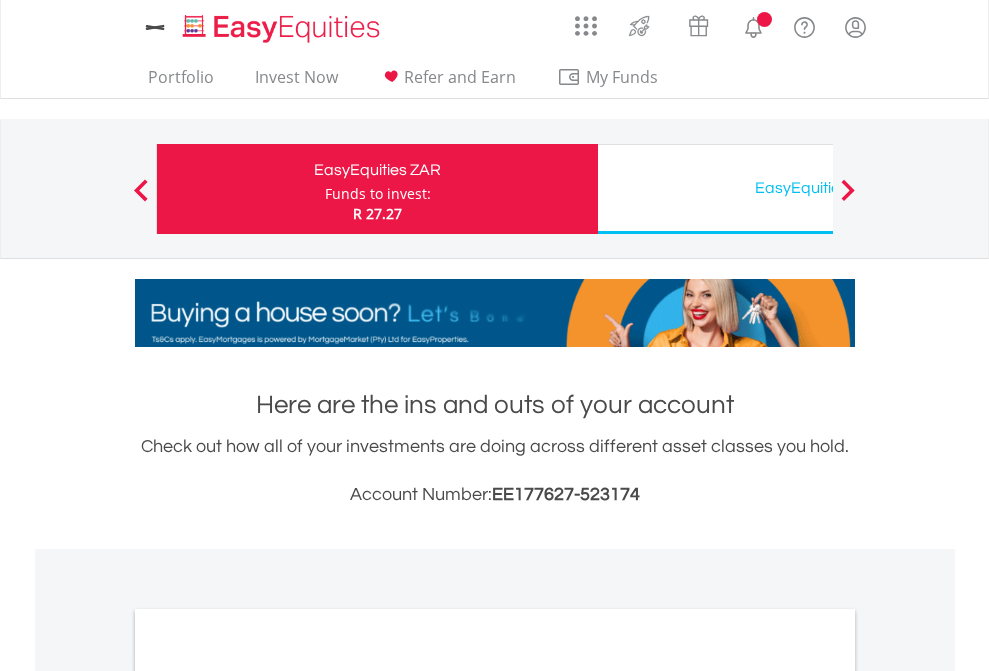 click on "All Holdings" at bounding box center [268, 1096] 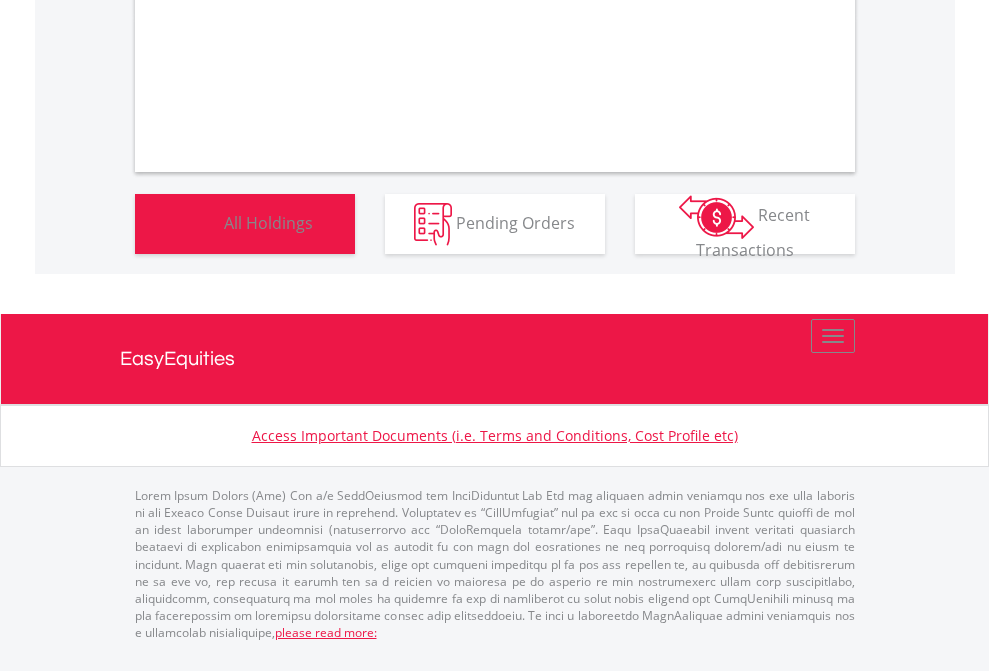 scroll, scrollTop: 1202, scrollLeft: 0, axis: vertical 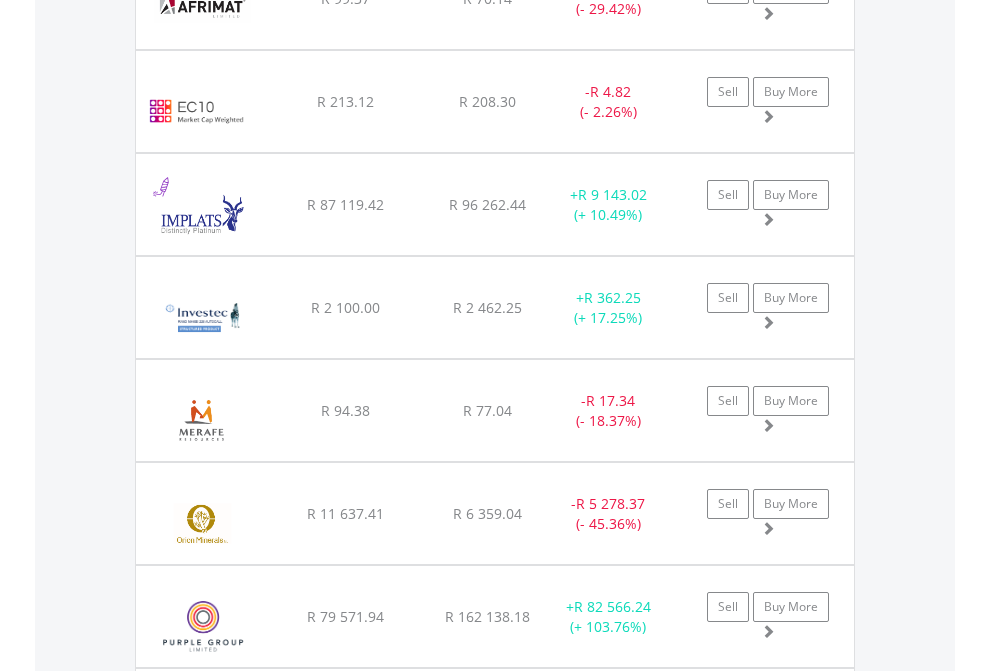 click on "EasyEquities USD" at bounding box center [818, -2196] 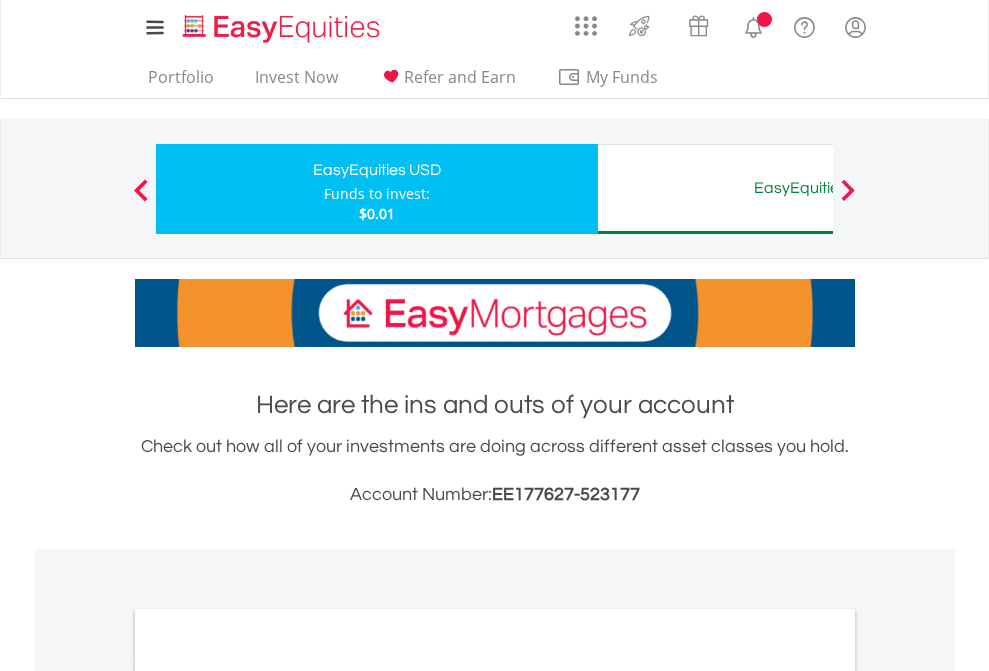 scroll, scrollTop: 1202, scrollLeft: 0, axis: vertical 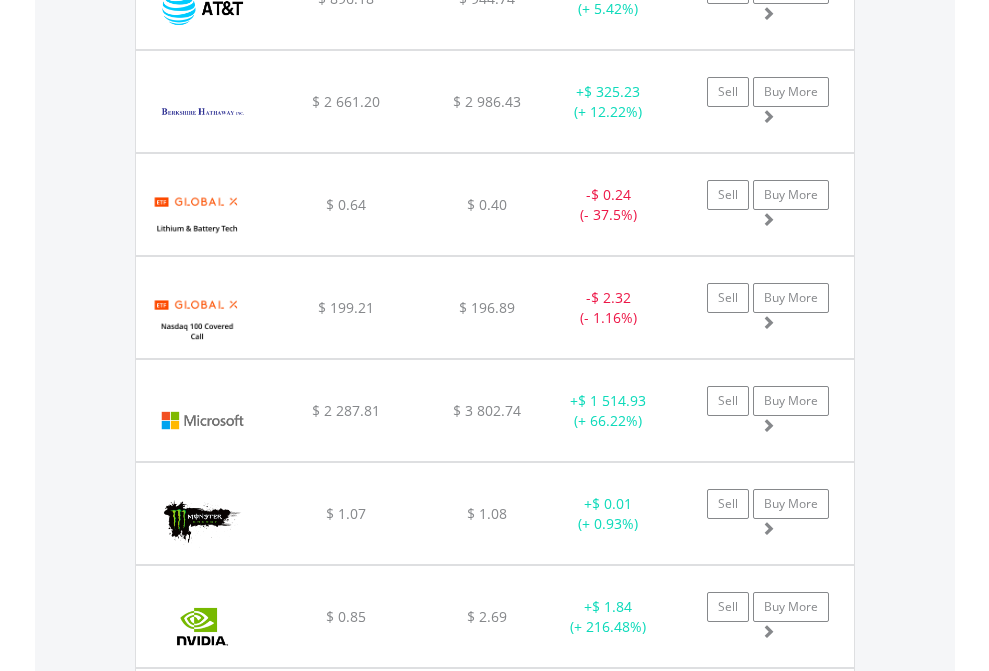 click on "EasyEquities AUD" at bounding box center (818, -2076) 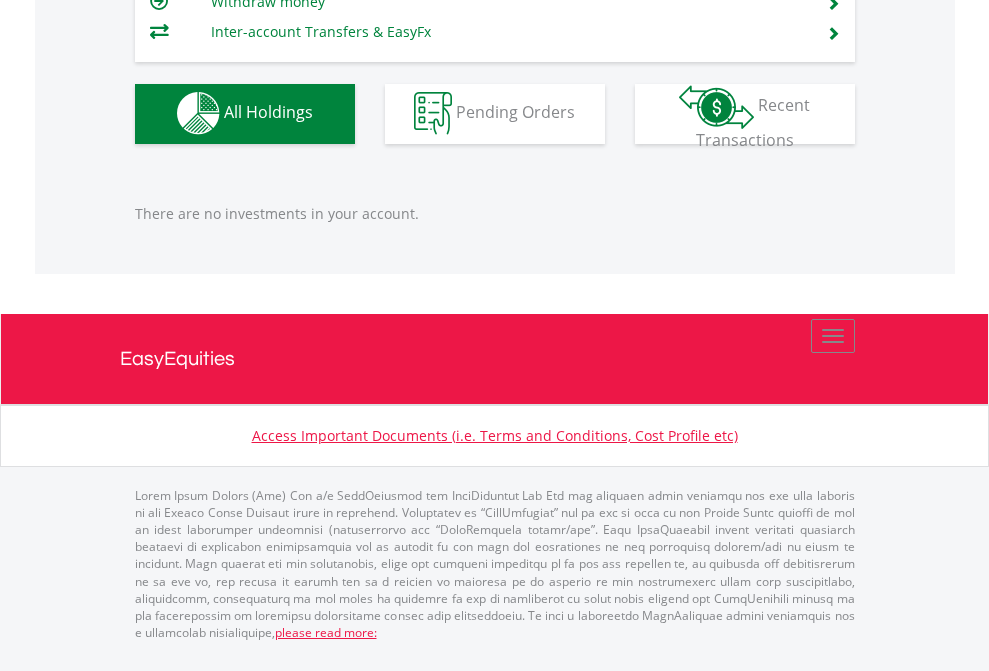 scroll, scrollTop: 1980, scrollLeft: 0, axis: vertical 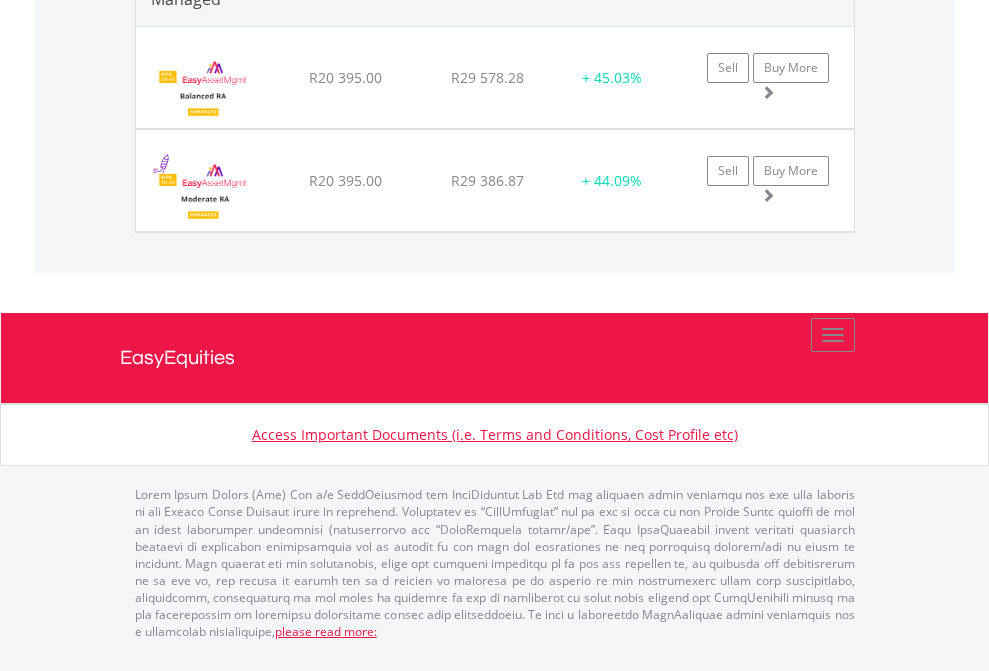 click on "EasyEquities EUR" at bounding box center (818, -1509) 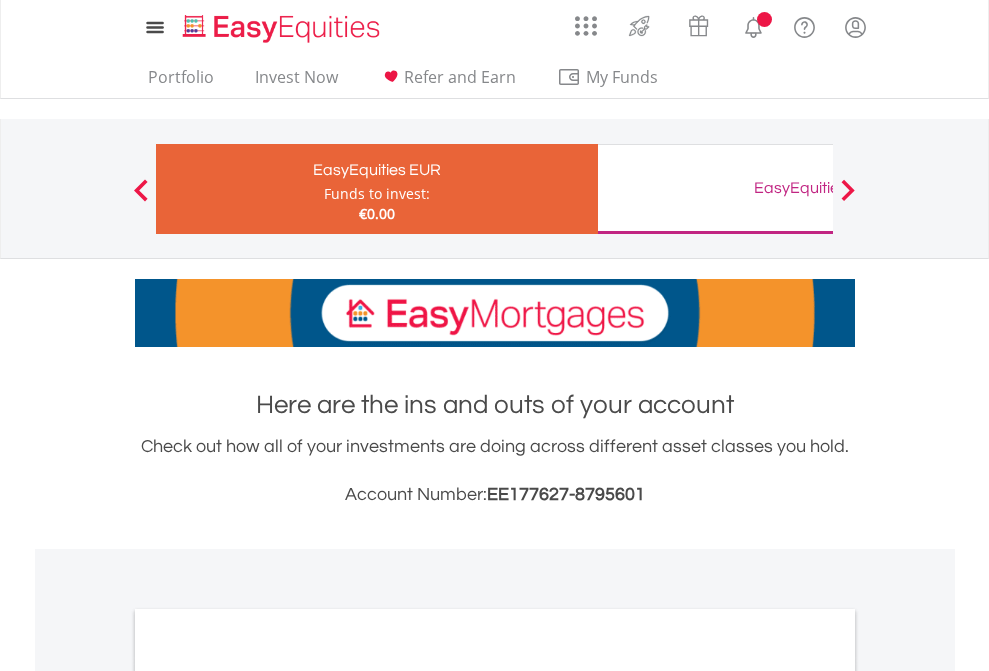scroll, scrollTop: 0, scrollLeft: 0, axis: both 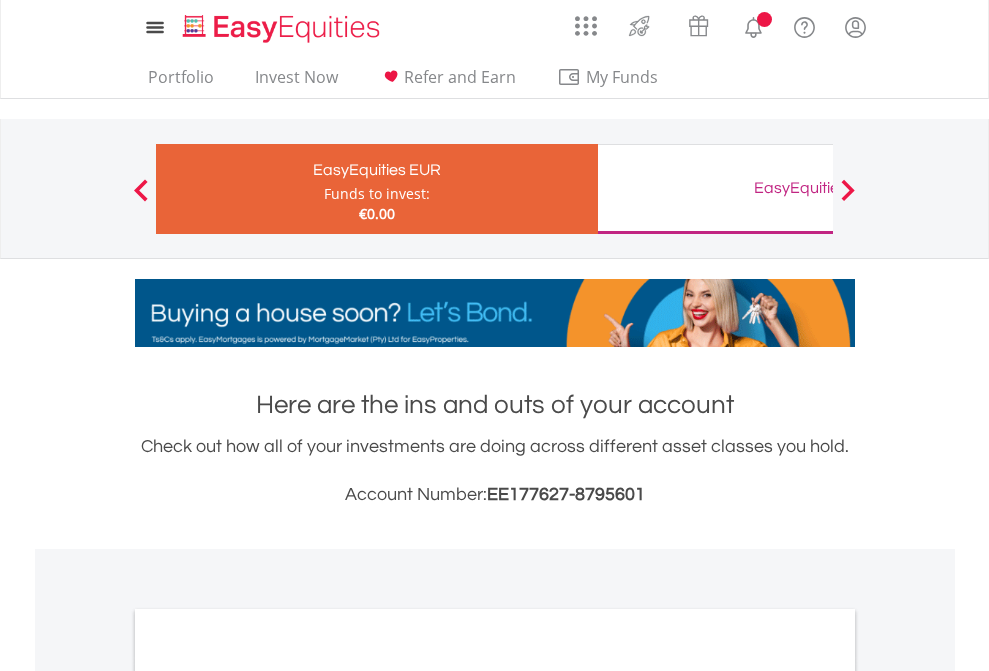 click on "All Holdings" at bounding box center [268, 1096] 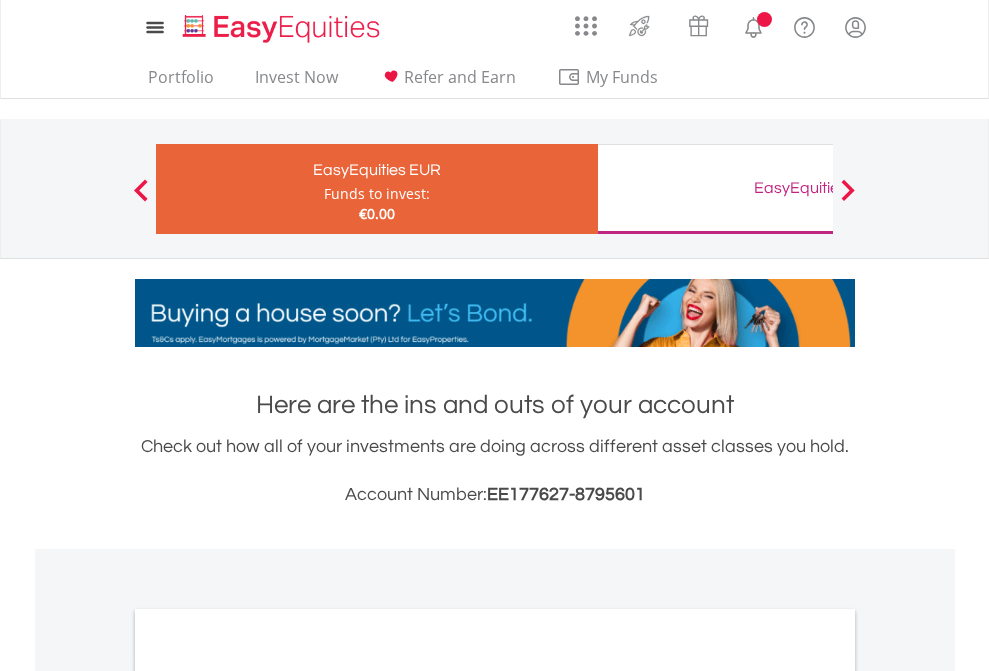 scroll, scrollTop: 1202, scrollLeft: 0, axis: vertical 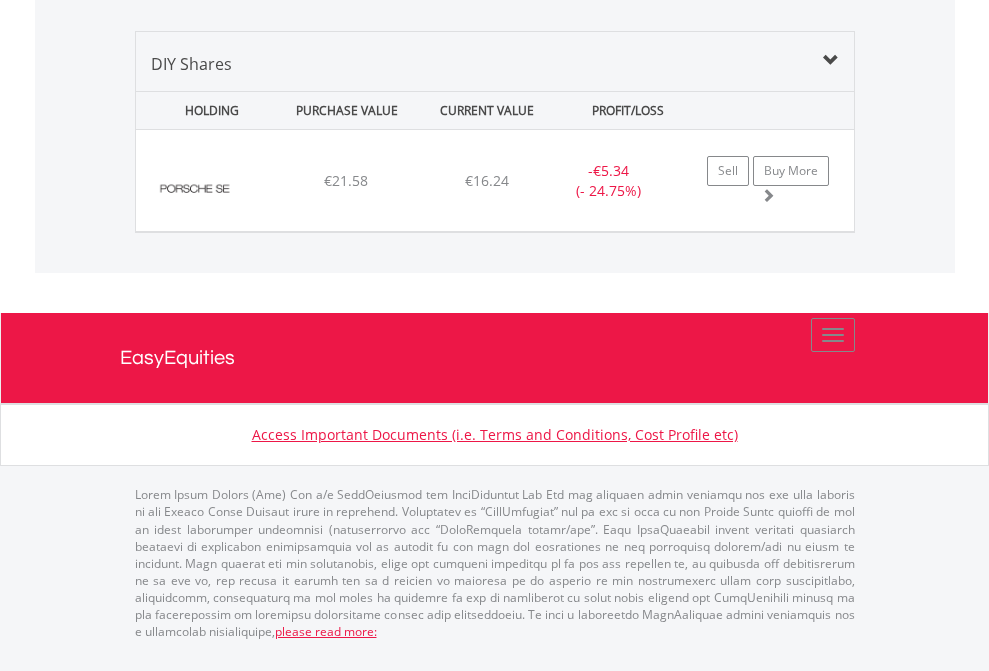 click on "EasyEquities GBP" at bounding box center [818, -1339] 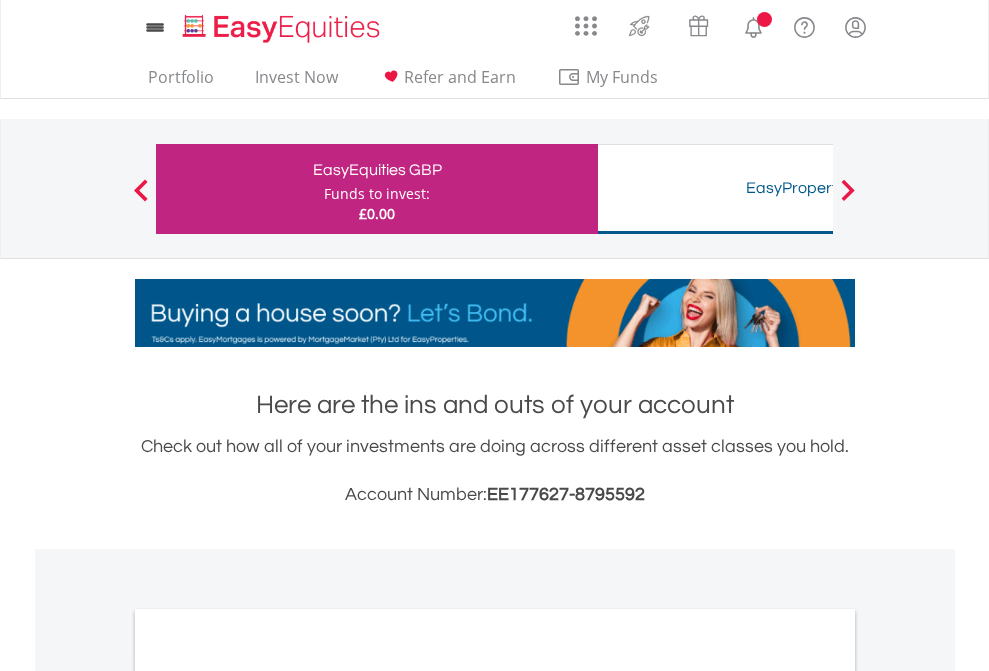 scroll, scrollTop: 0, scrollLeft: 0, axis: both 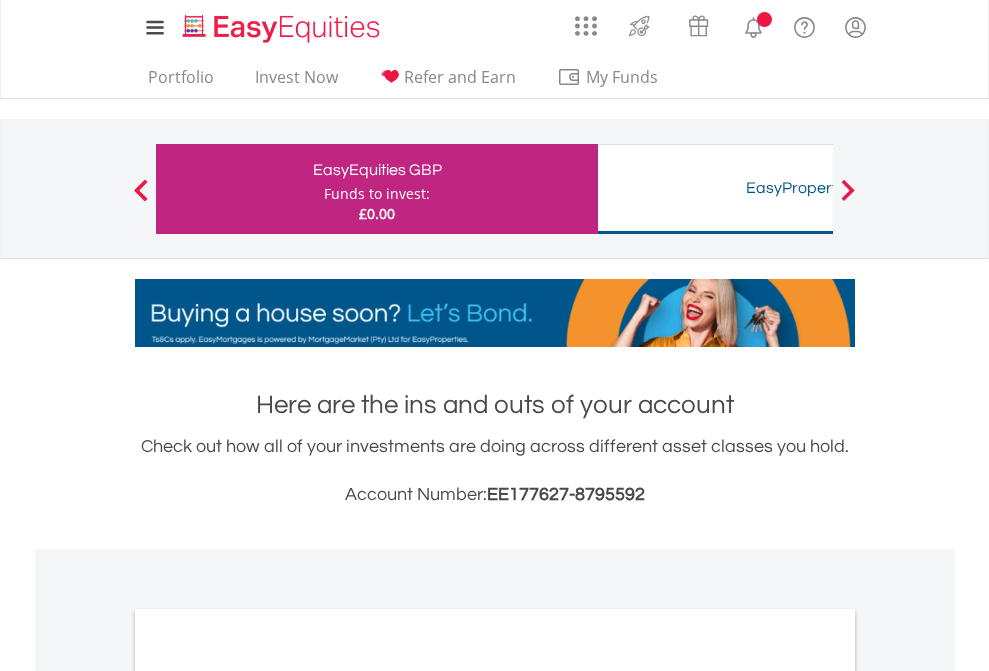 click on "All Holdings" at bounding box center [268, 1096] 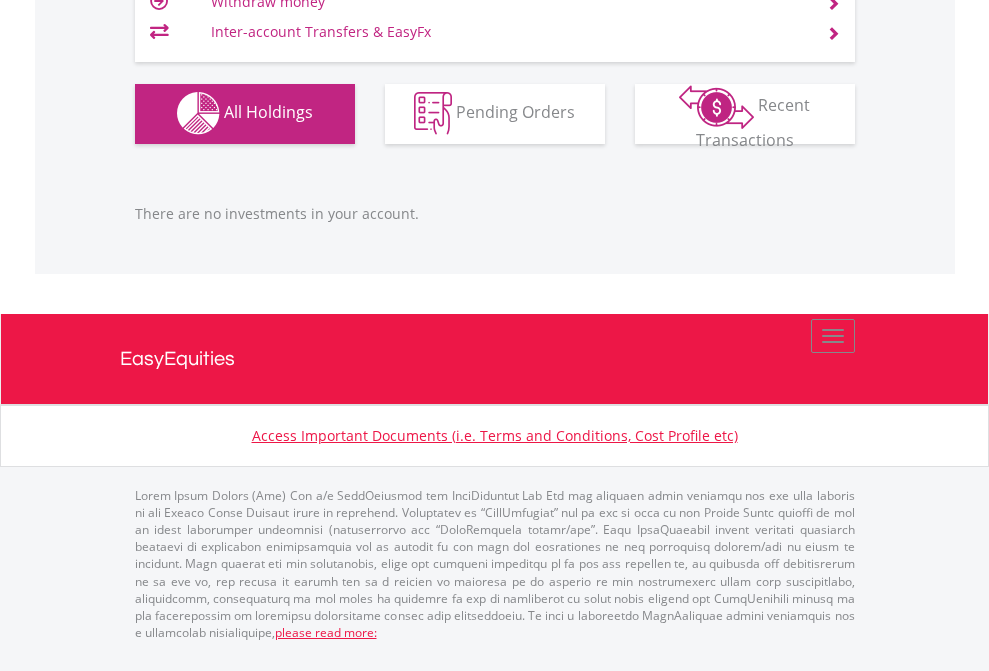scroll, scrollTop: 1980, scrollLeft: 0, axis: vertical 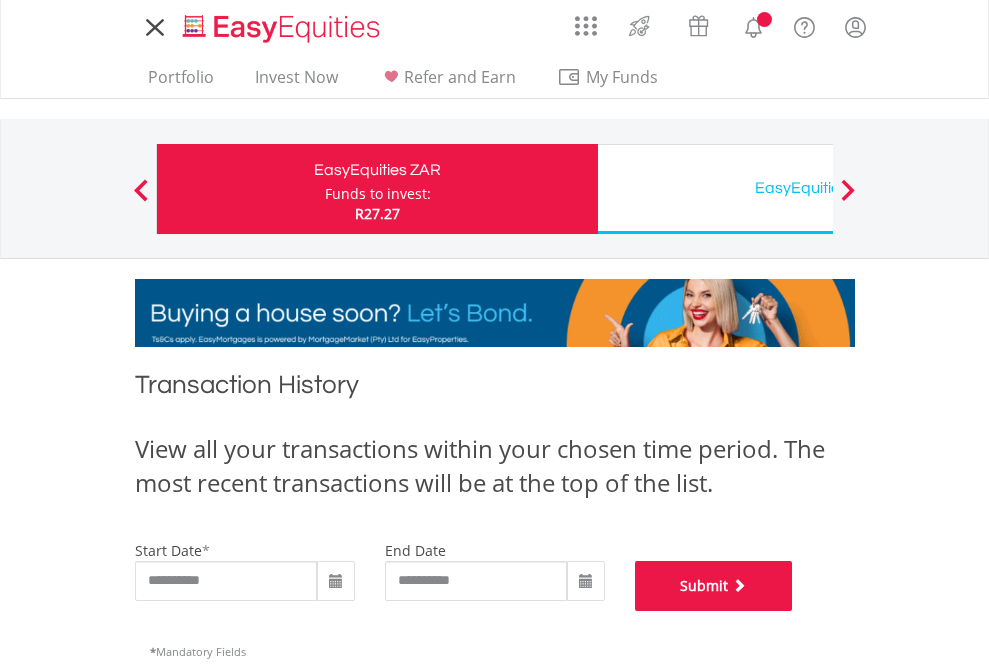 click on "Submit" at bounding box center [714, 586] 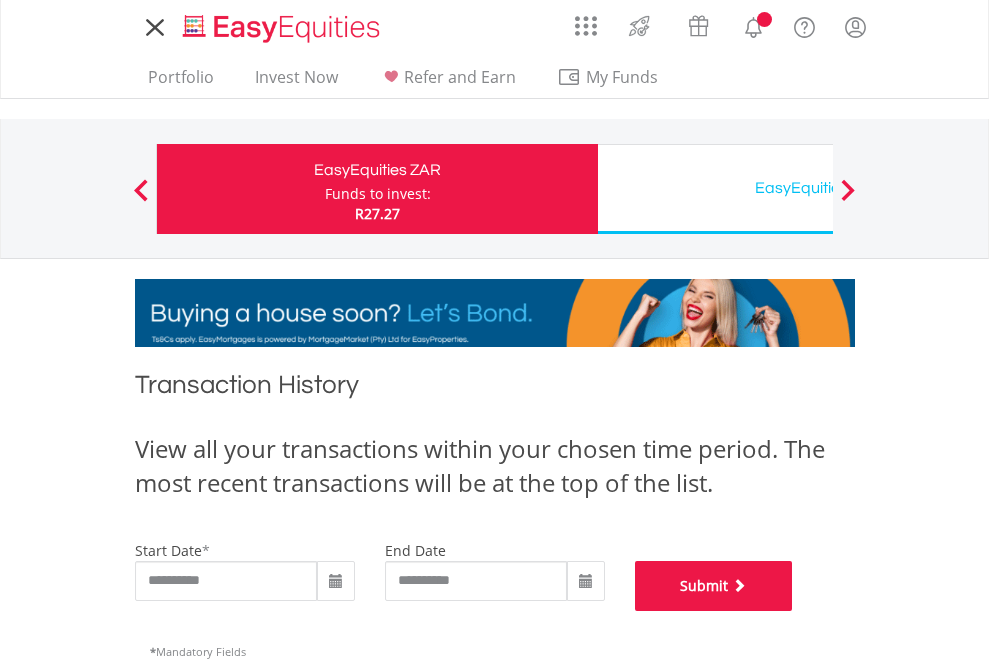 scroll, scrollTop: 811, scrollLeft: 0, axis: vertical 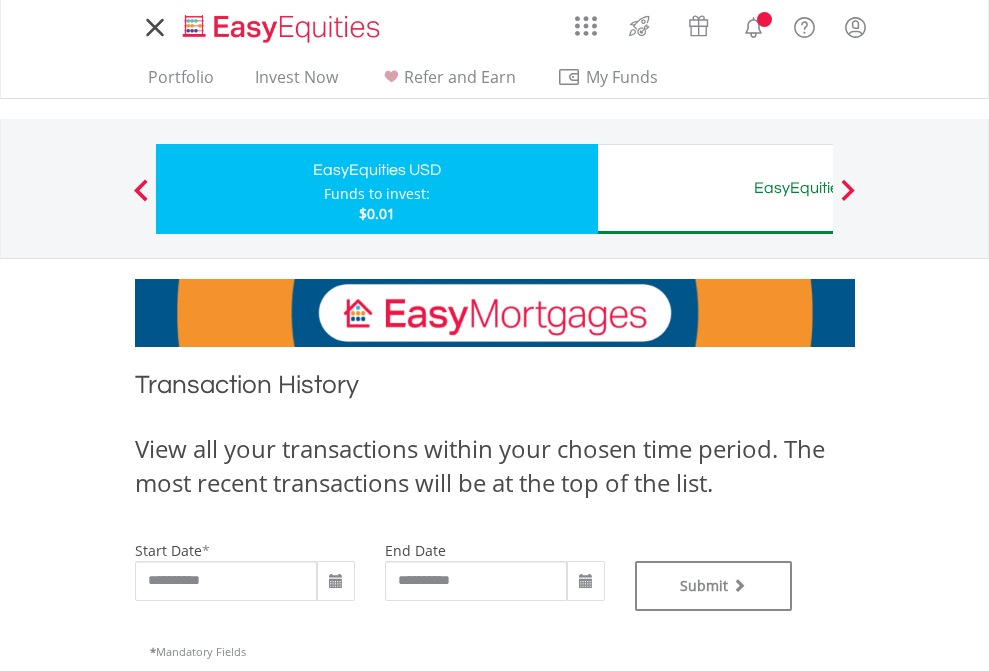 type on "**********" 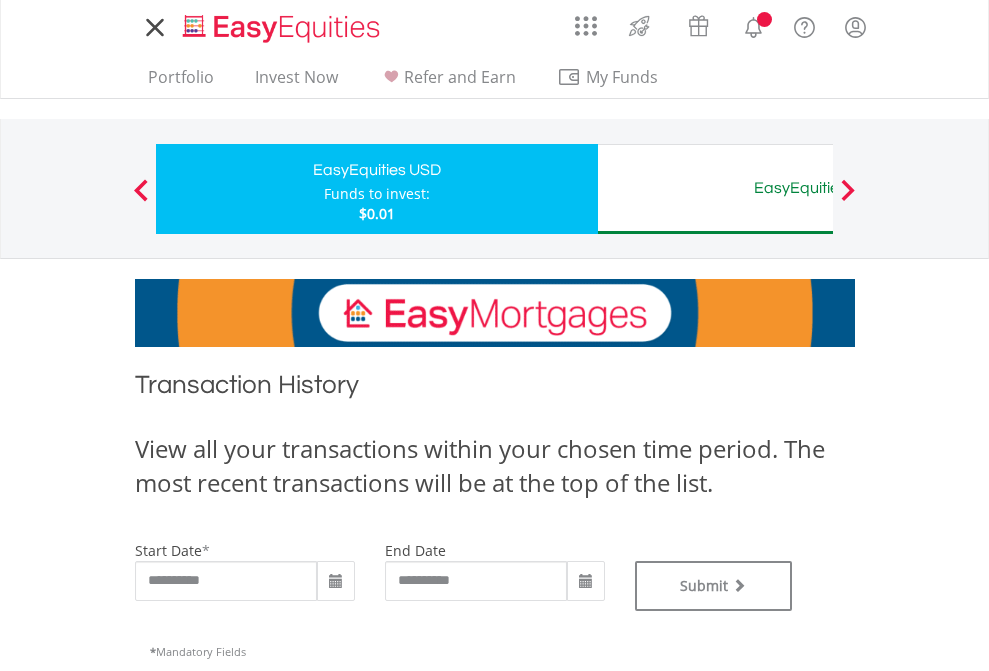 type on "**********" 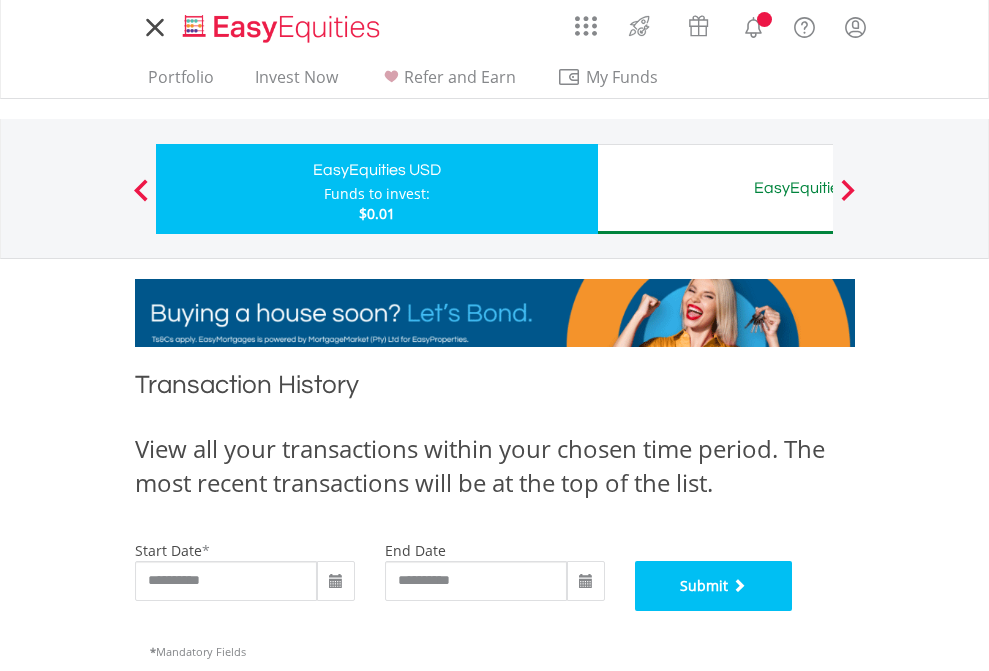 click on "Submit" at bounding box center [714, 586] 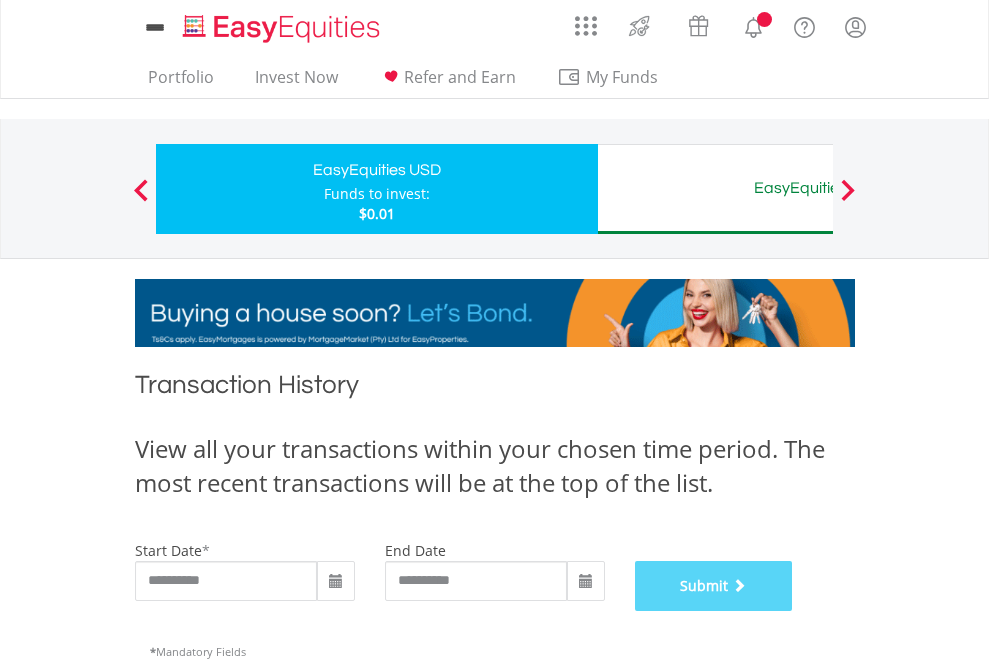 scroll, scrollTop: 811, scrollLeft: 0, axis: vertical 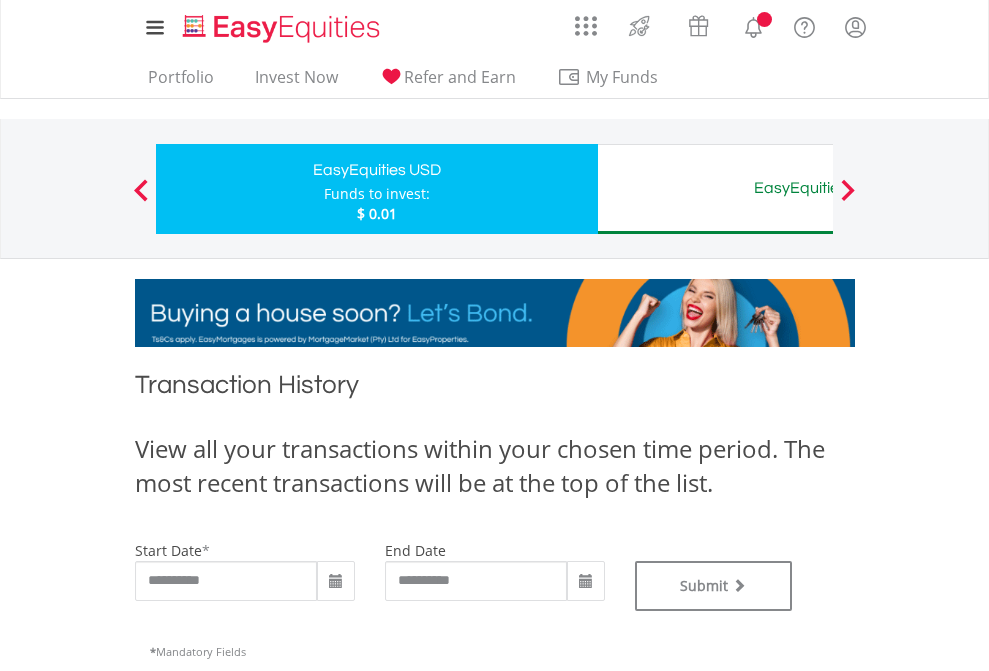 click on "EasyEquities AUD" at bounding box center (818, 188) 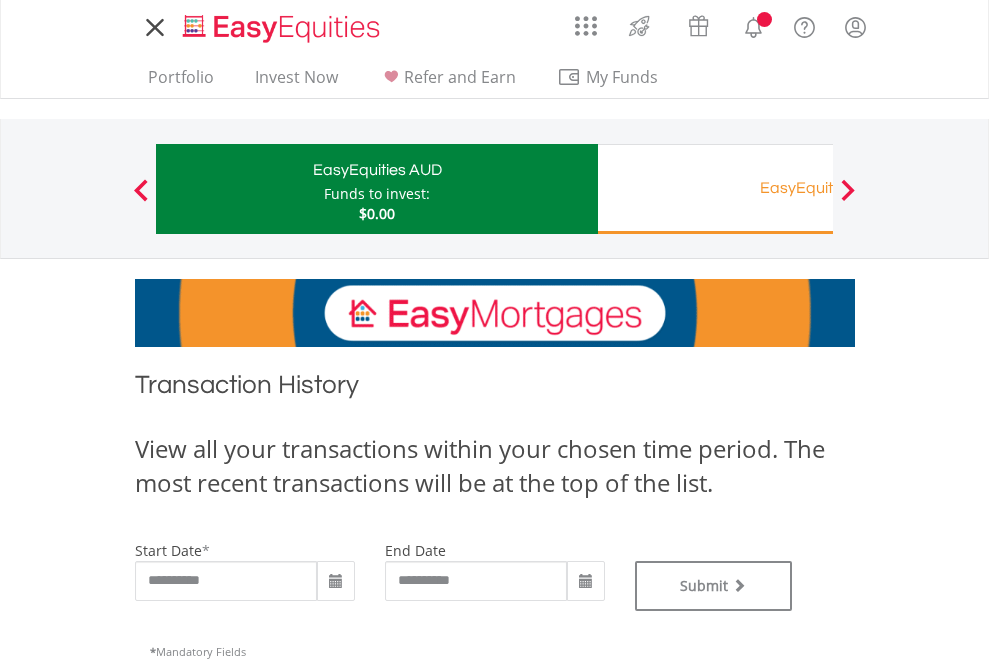 scroll, scrollTop: 0, scrollLeft: 0, axis: both 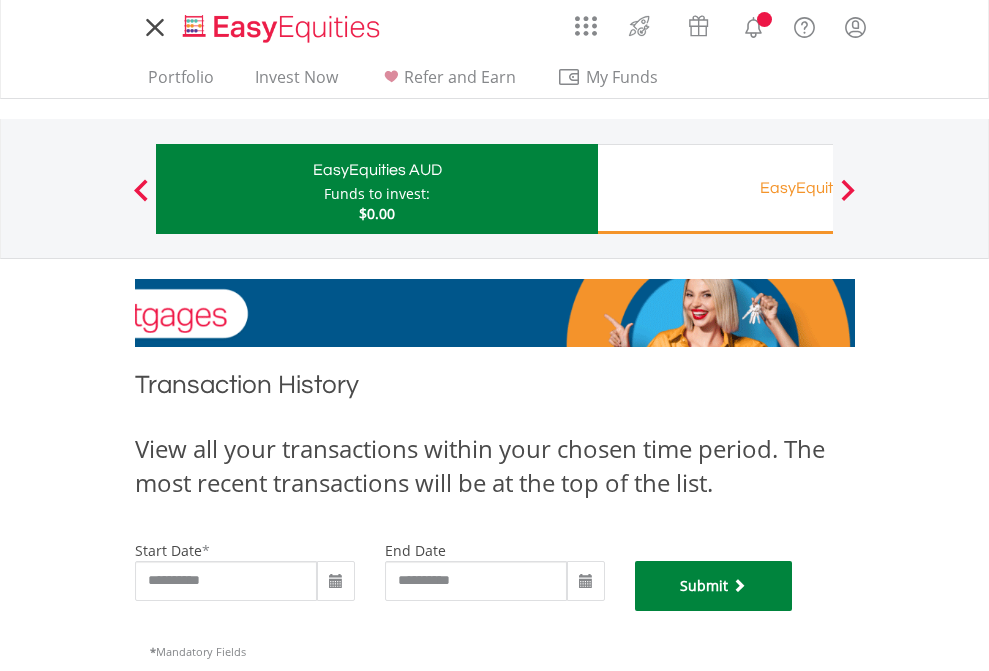 click on "Submit" at bounding box center (714, 586) 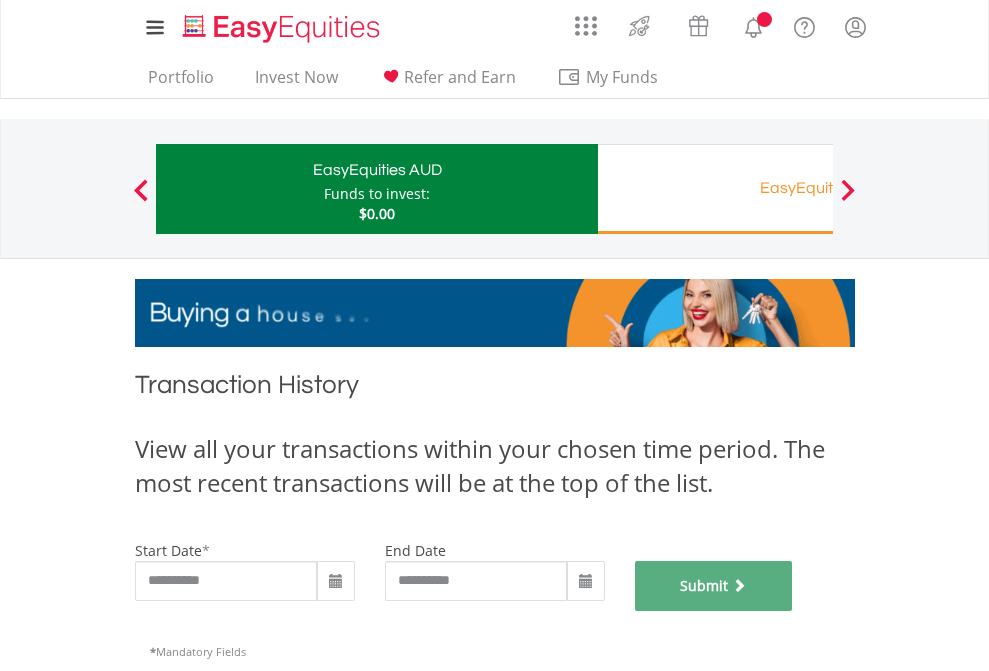 scroll, scrollTop: 811, scrollLeft: 0, axis: vertical 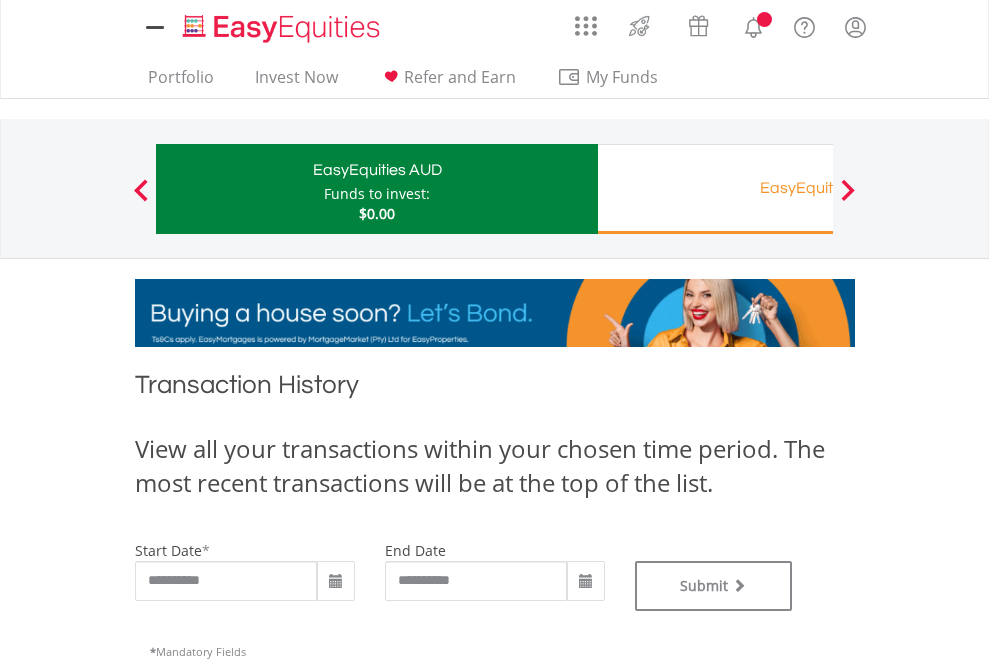 click on "EasyEquities RA" at bounding box center (818, 188) 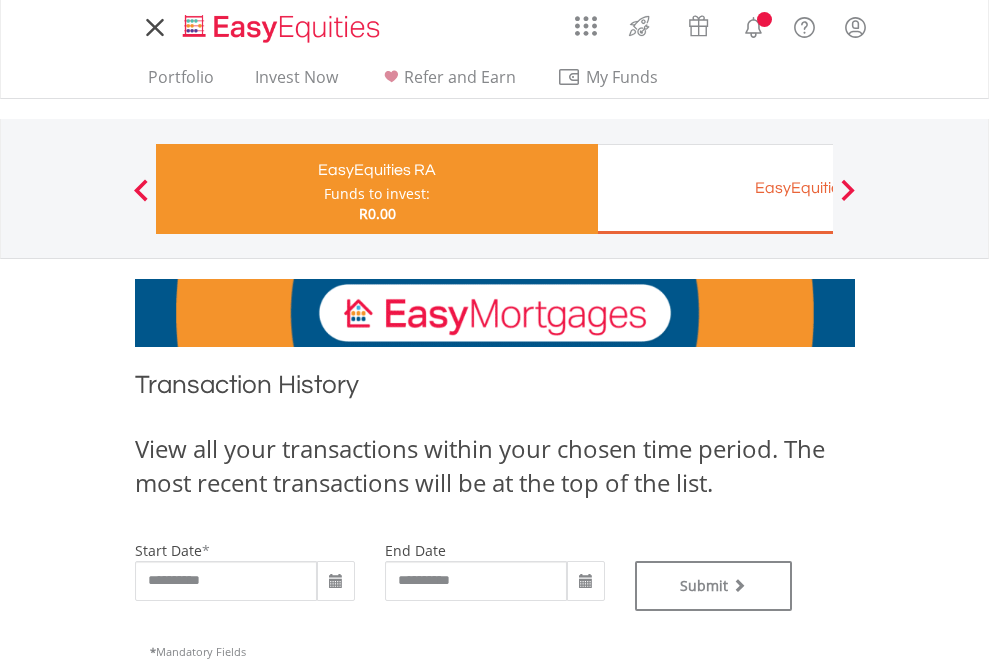 scroll, scrollTop: 0, scrollLeft: 0, axis: both 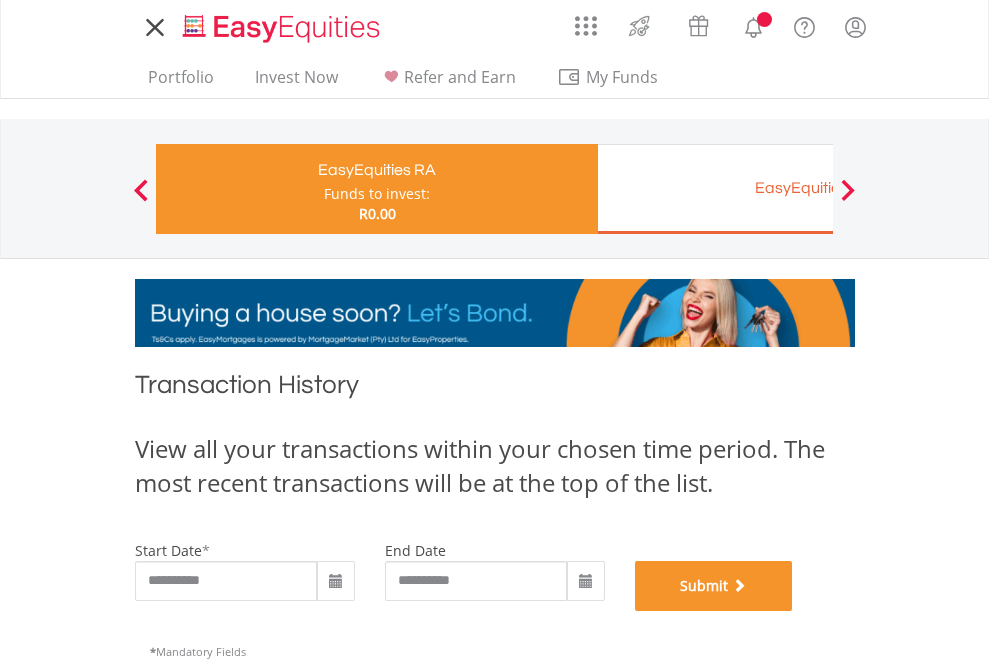 click on "Submit" at bounding box center (714, 586) 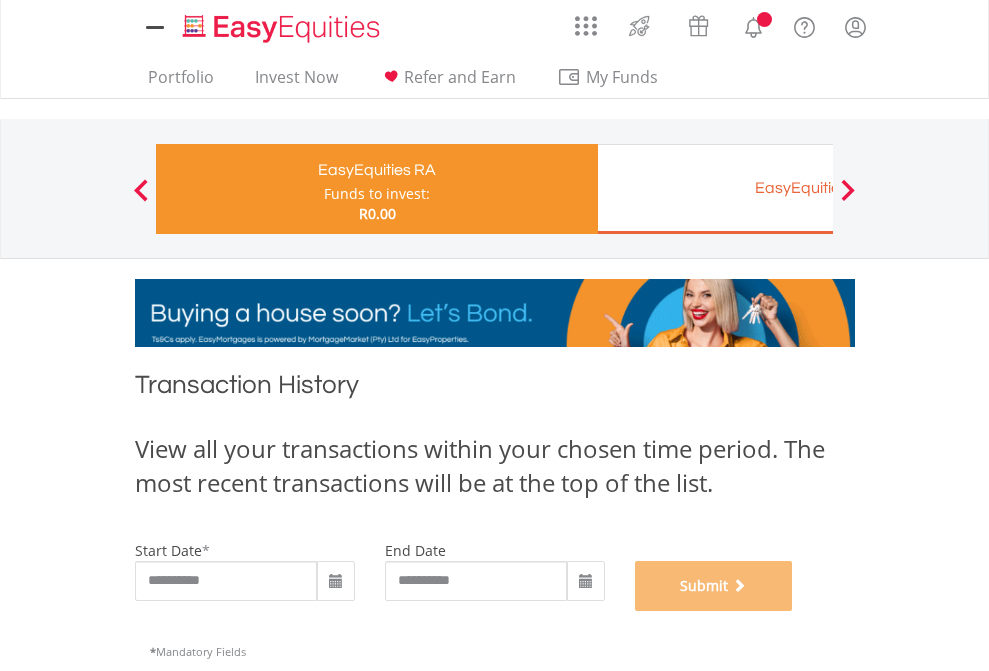 scroll, scrollTop: 811, scrollLeft: 0, axis: vertical 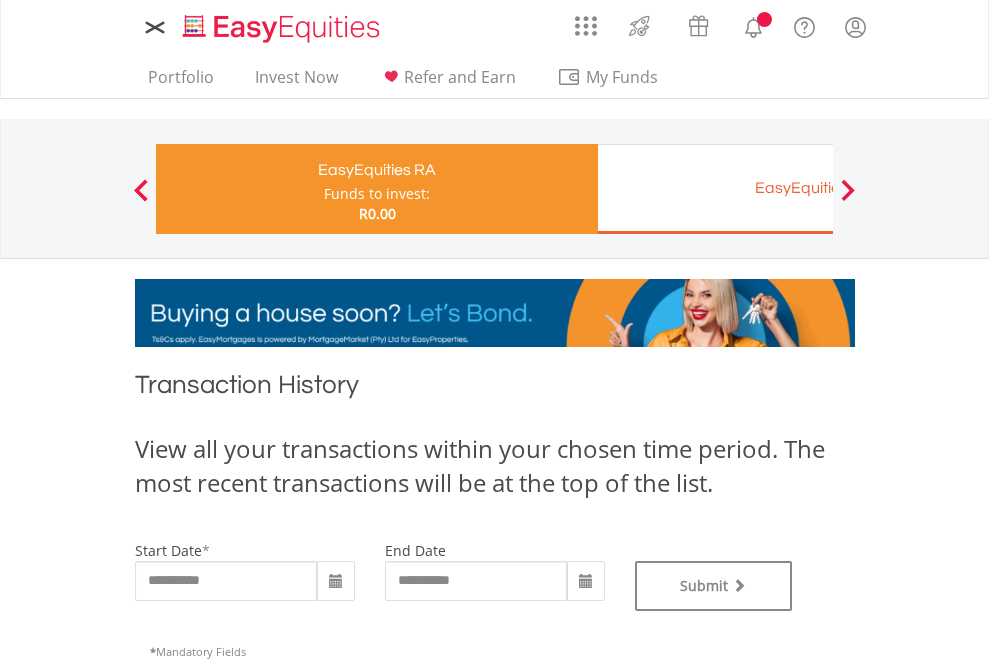 click on "EasyEquities EUR" at bounding box center (818, 188) 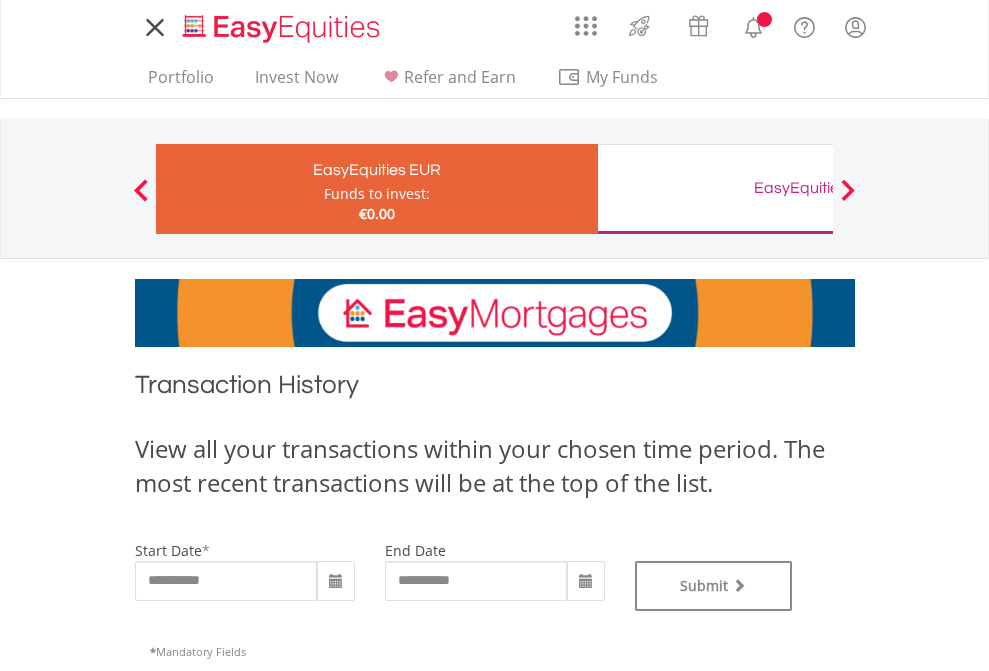 scroll, scrollTop: 0, scrollLeft: 0, axis: both 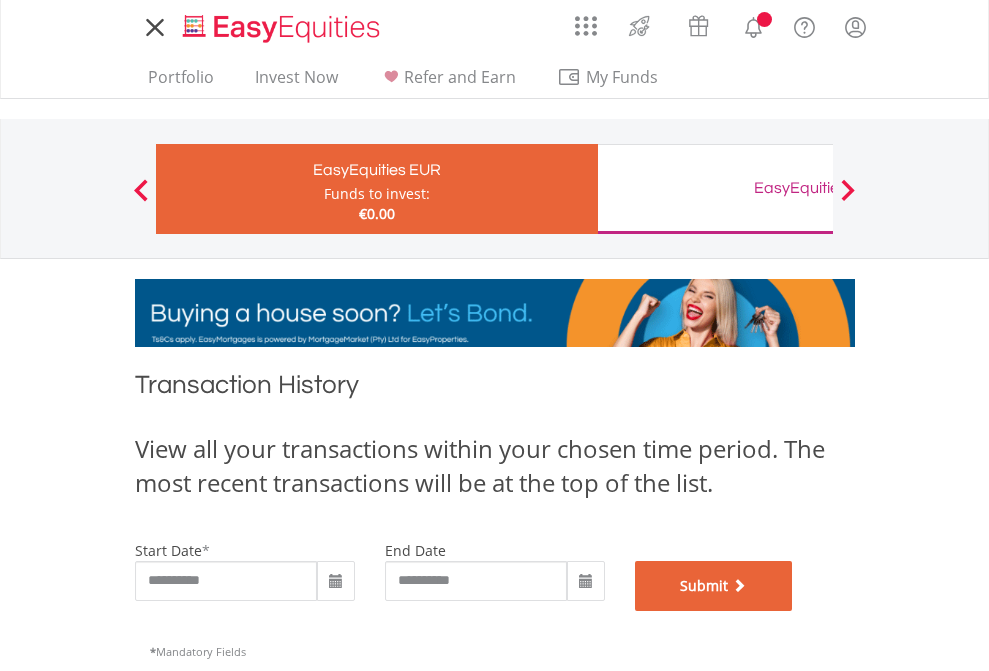 click on "Submit" at bounding box center (714, 586) 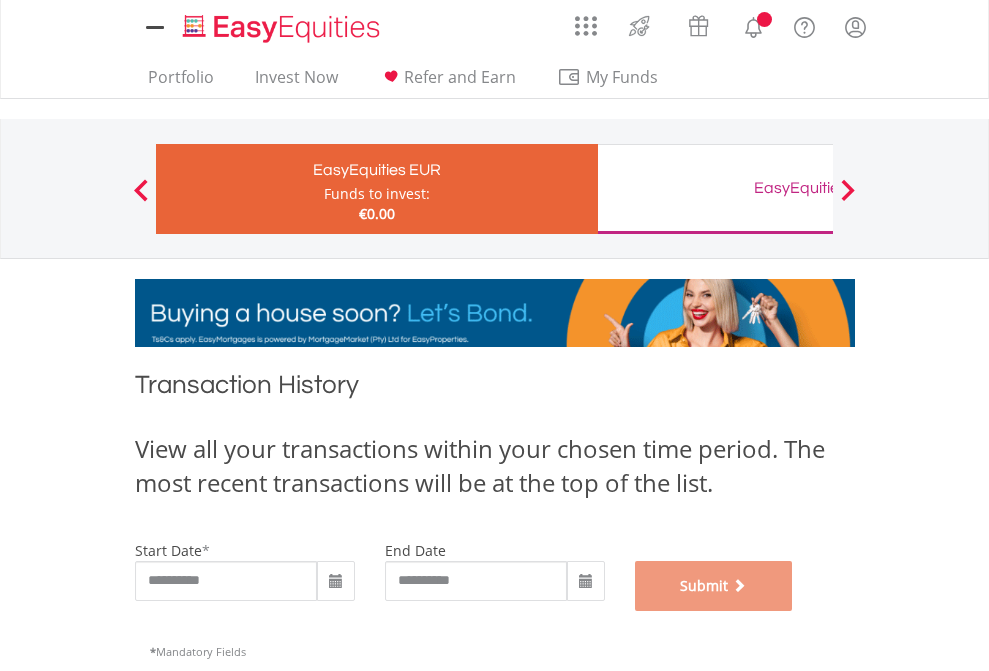 scroll, scrollTop: 811, scrollLeft: 0, axis: vertical 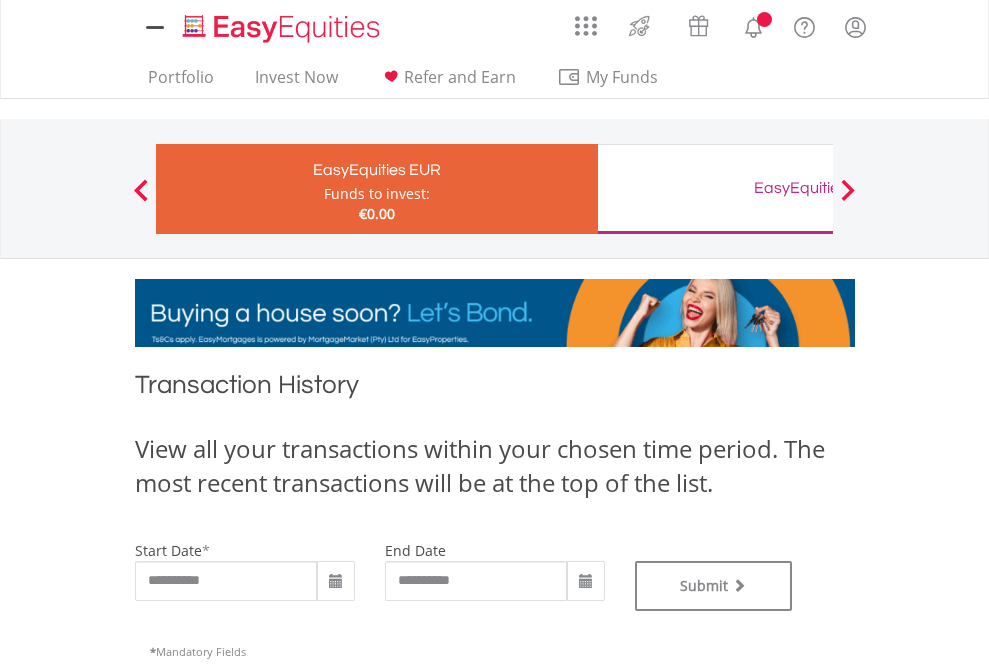 click on "EasyEquities GBP" at bounding box center (818, 188) 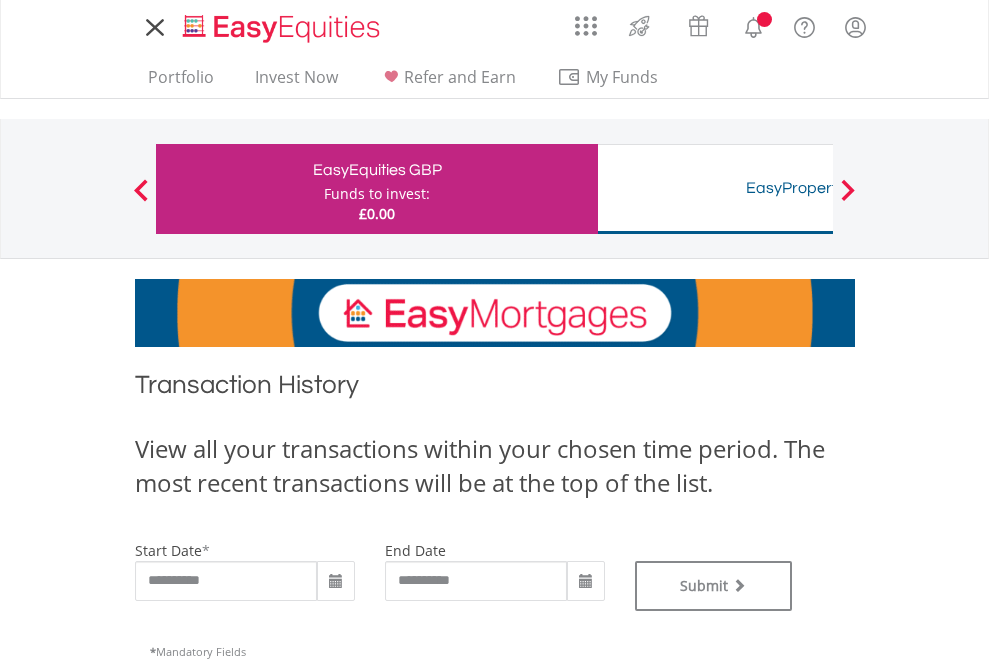 scroll, scrollTop: 0, scrollLeft: 0, axis: both 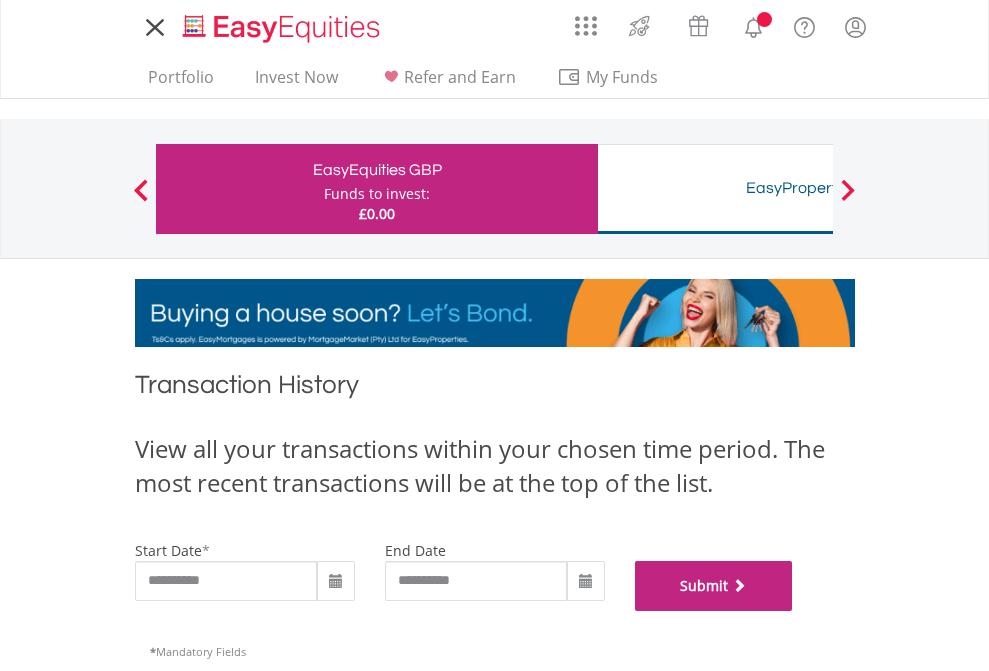 click on "Submit" at bounding box center [714, 586] 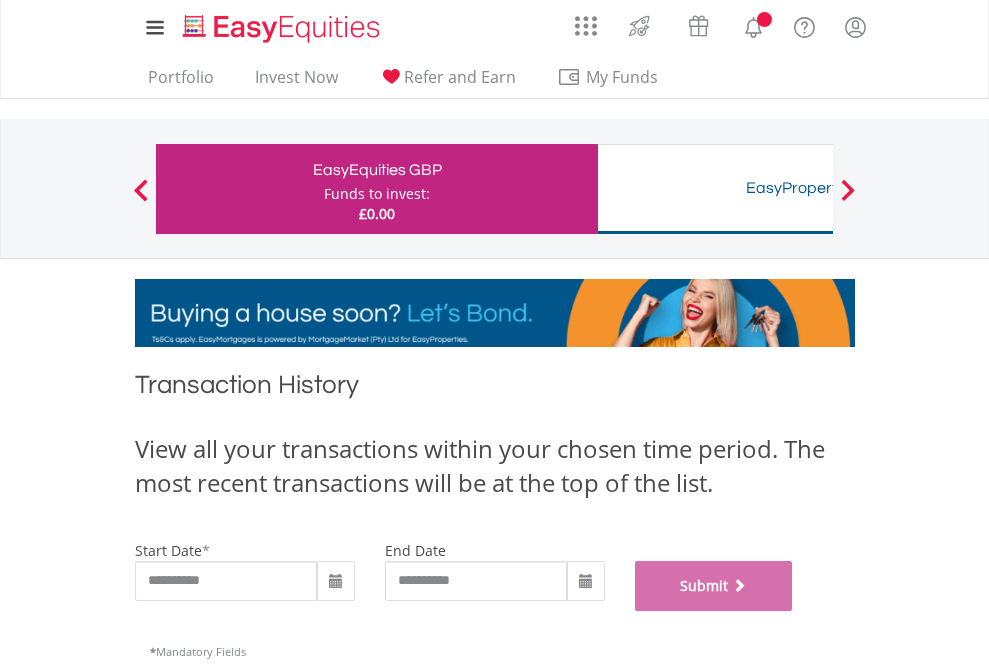 scroll, scrollTop: 811, scrollLeft: 0, axis: vertical 